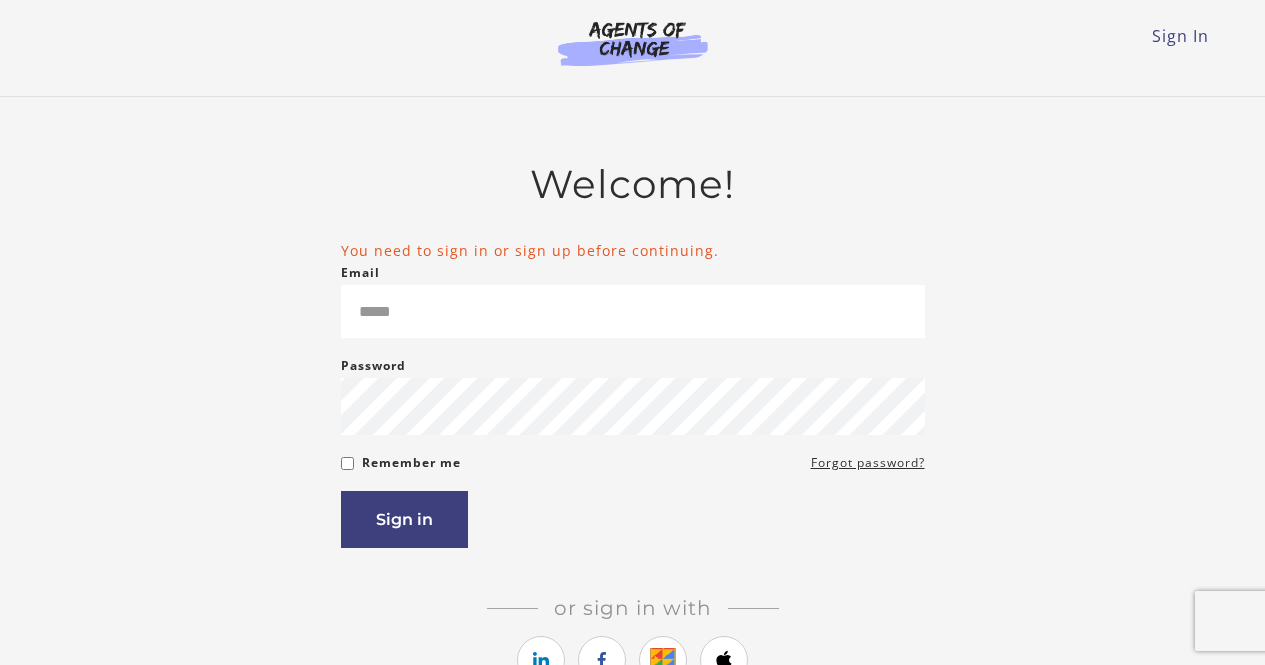 scroll, scrollTop: 0, scrollLeft: 0, axis: both 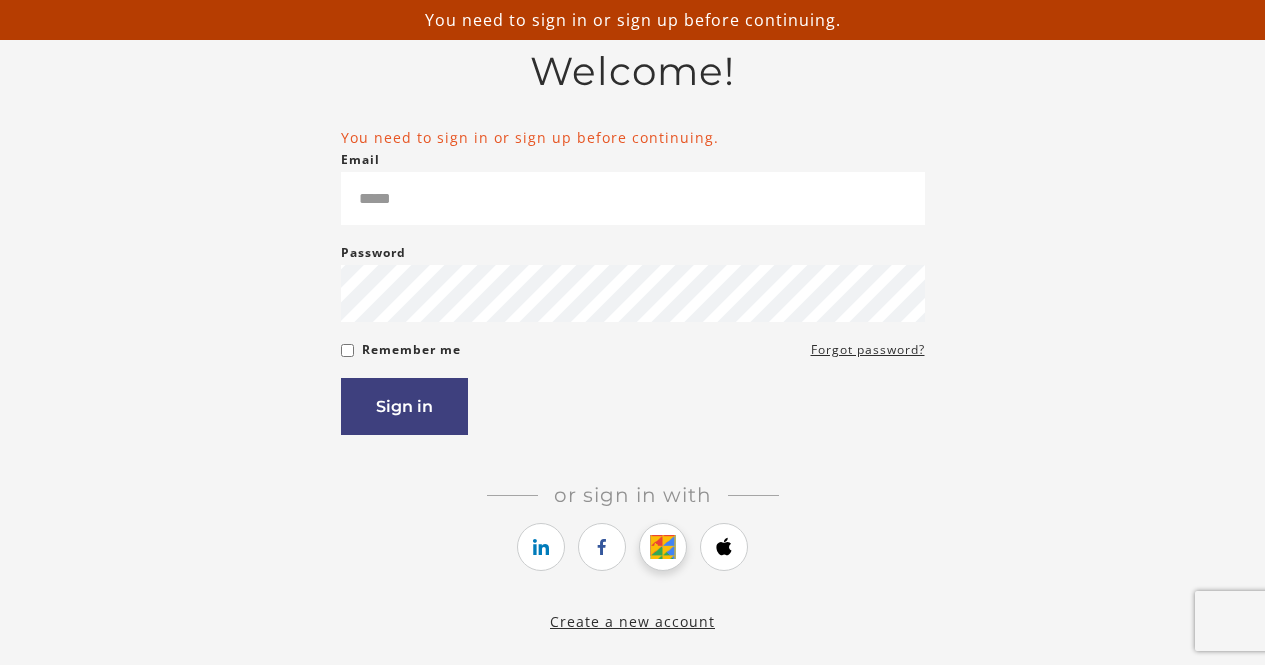 click at bounding box center [663, 547] 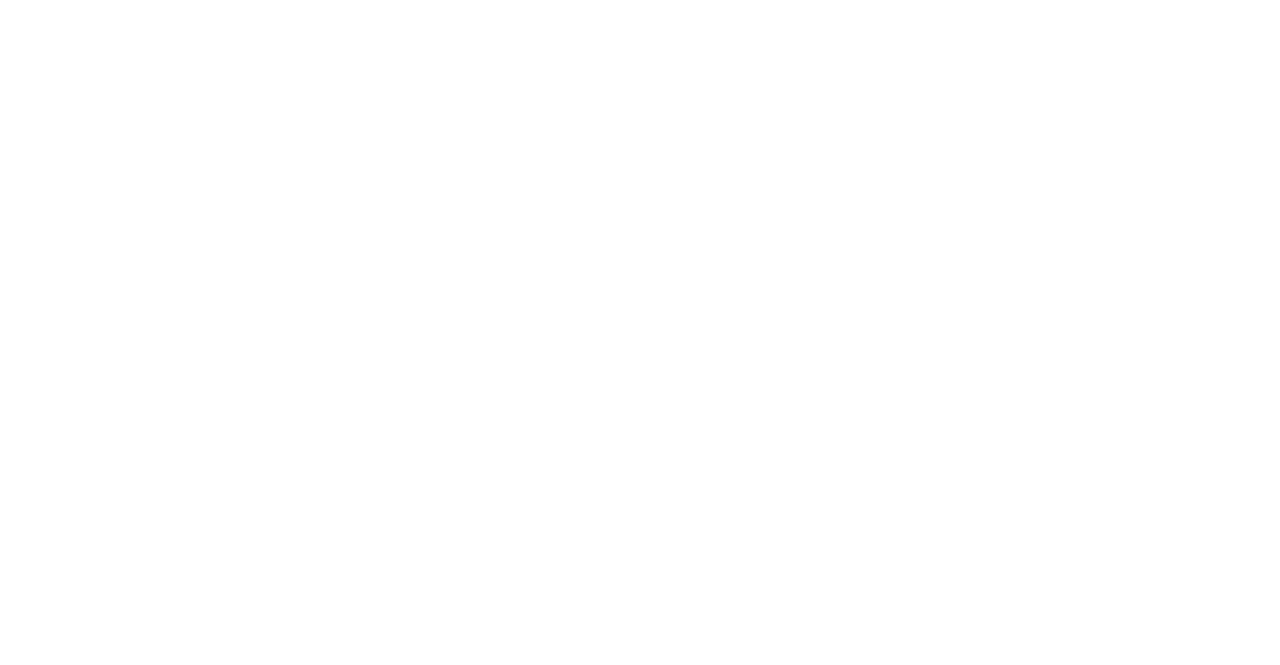 scroll, scrollTop: 0, scrollLeft: 0, axis: both 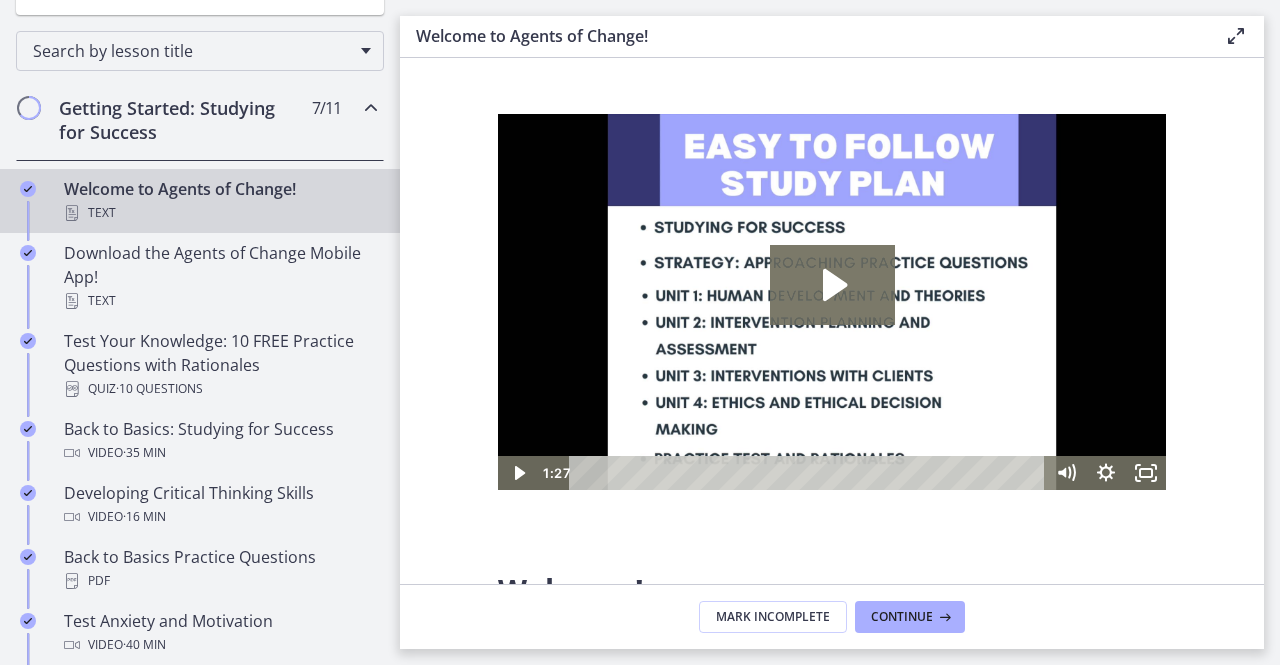click on "Getting Started: Studying for Success" at bounding box center (181, 120) 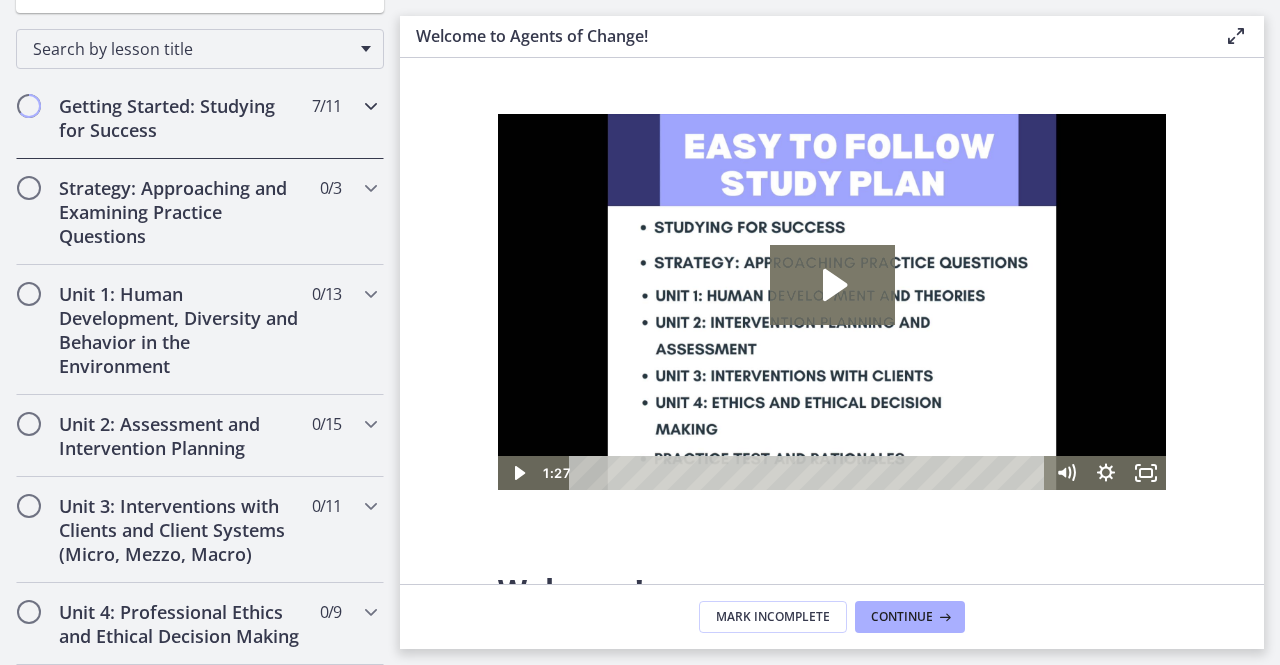 scroll, scrollTop: 323, scrollLeft: 0, axis: vertical 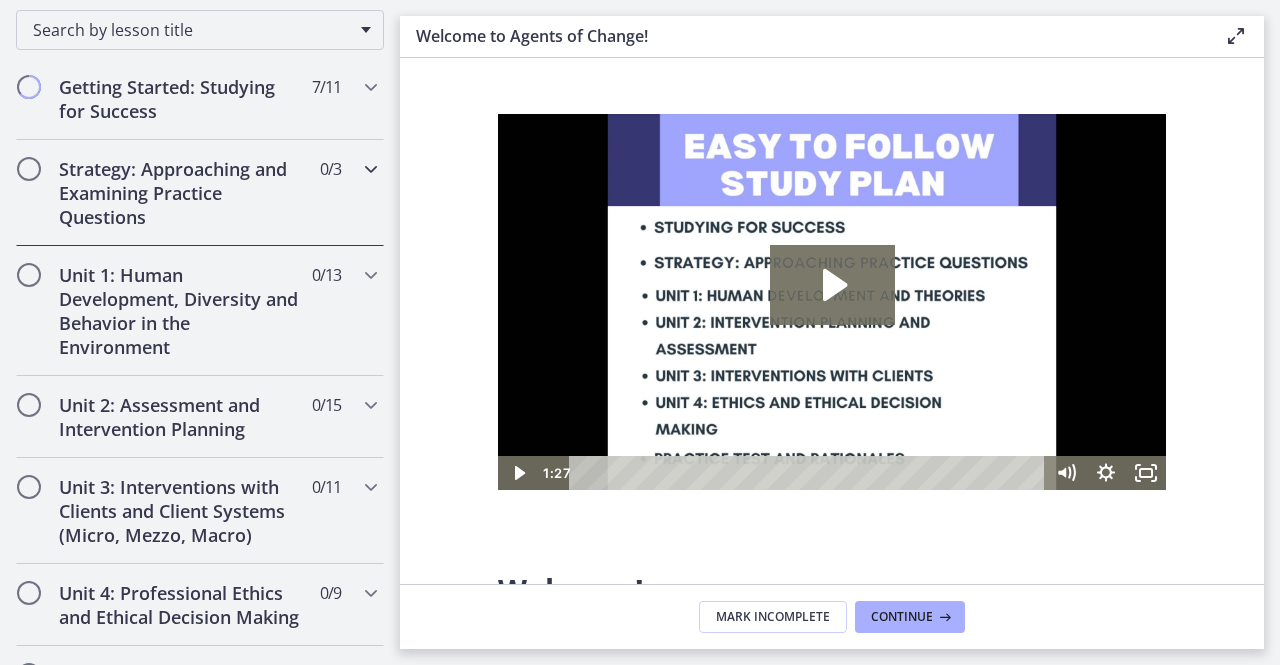 click on "Strategy: Approaching and Examining Practice Questions" at bounding box center [181, 193] 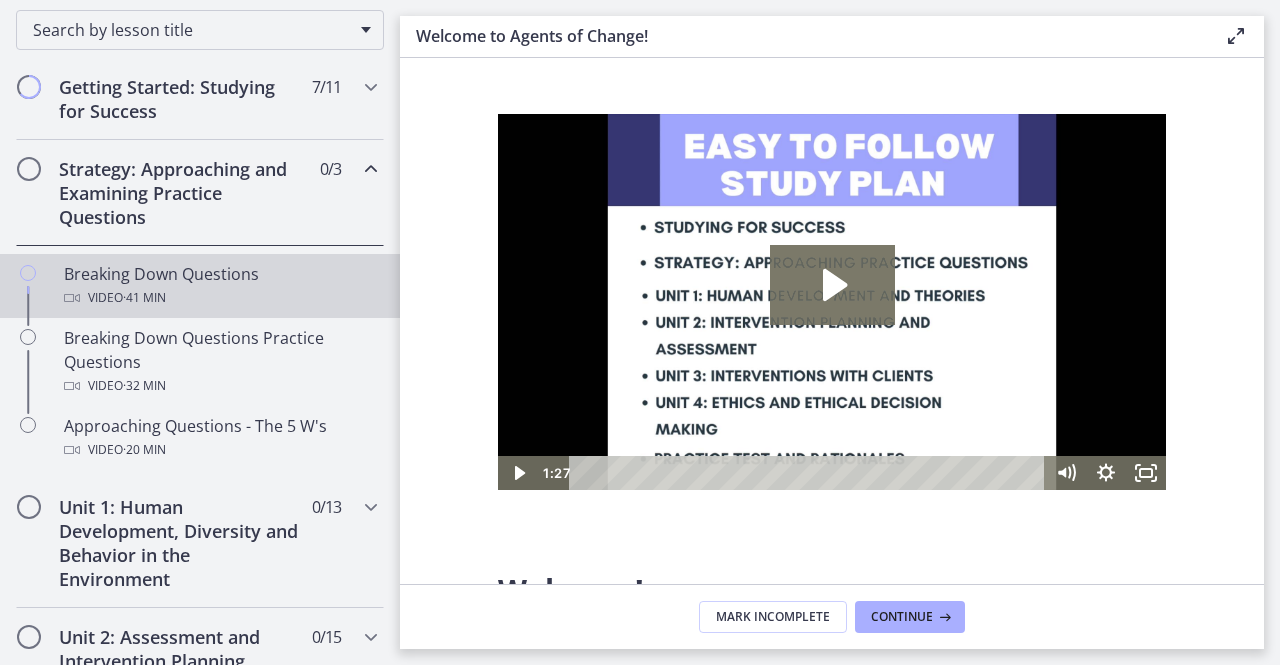 click on "Video
·  41 min" at bounding box center (220, 298) 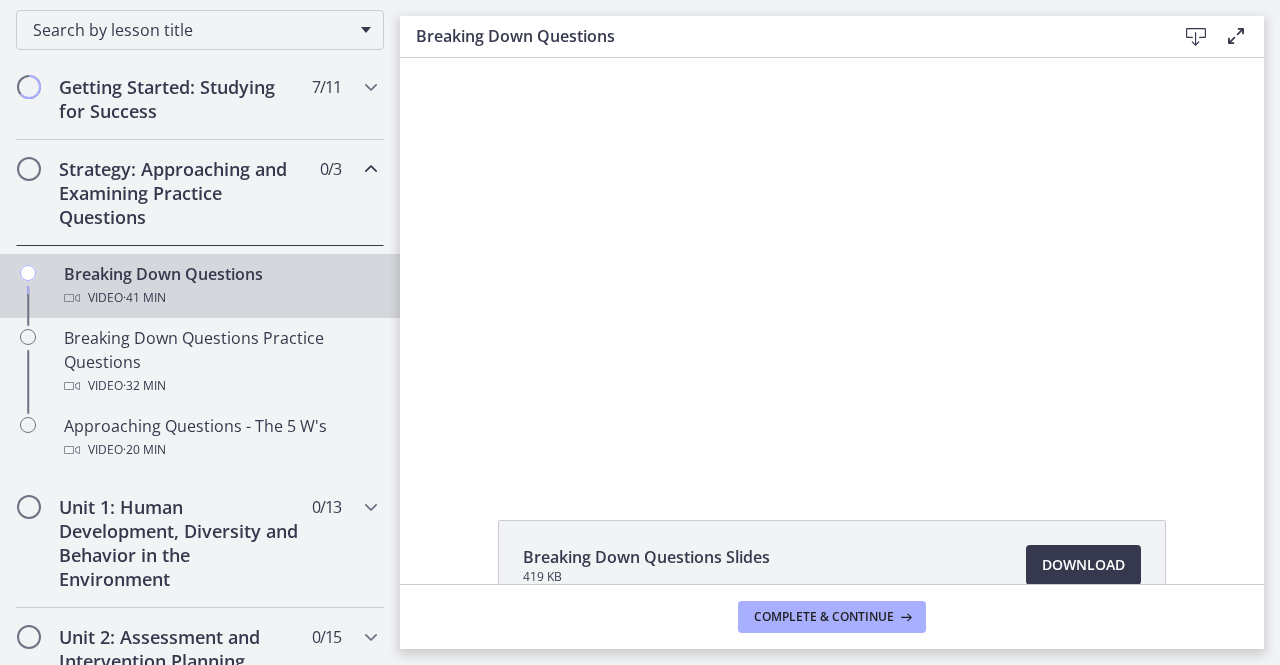 scroll, scrollTop: 0, scrollLeft: 0, axis: both 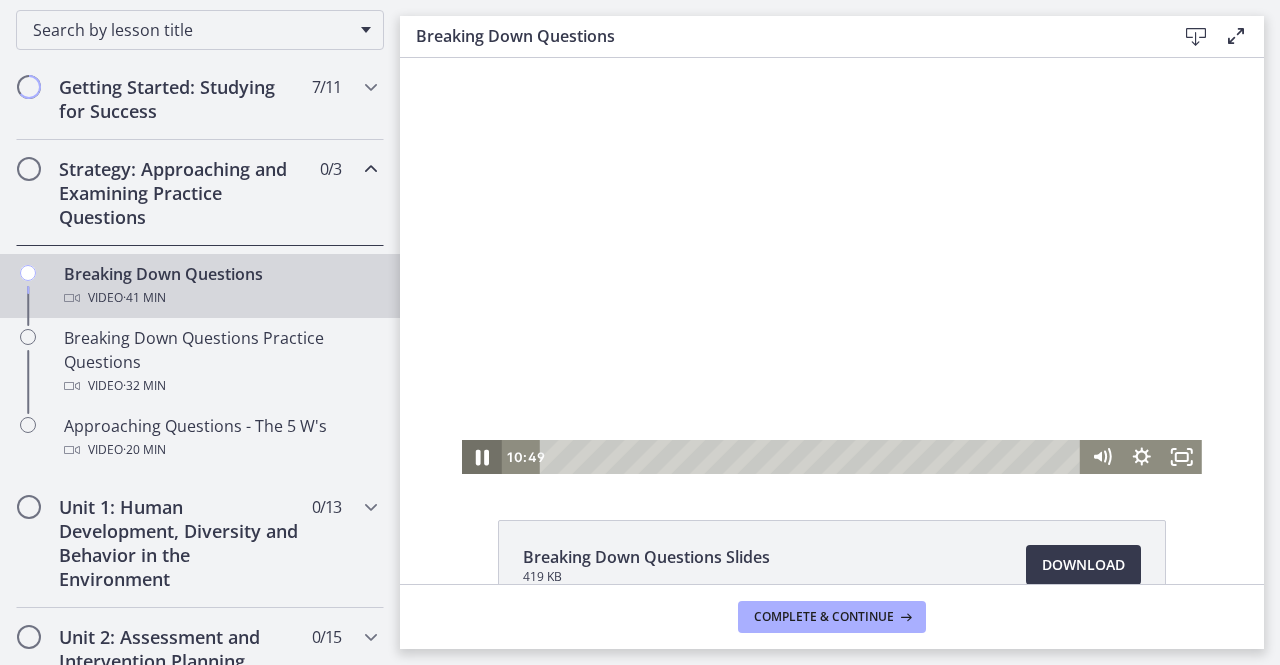 click 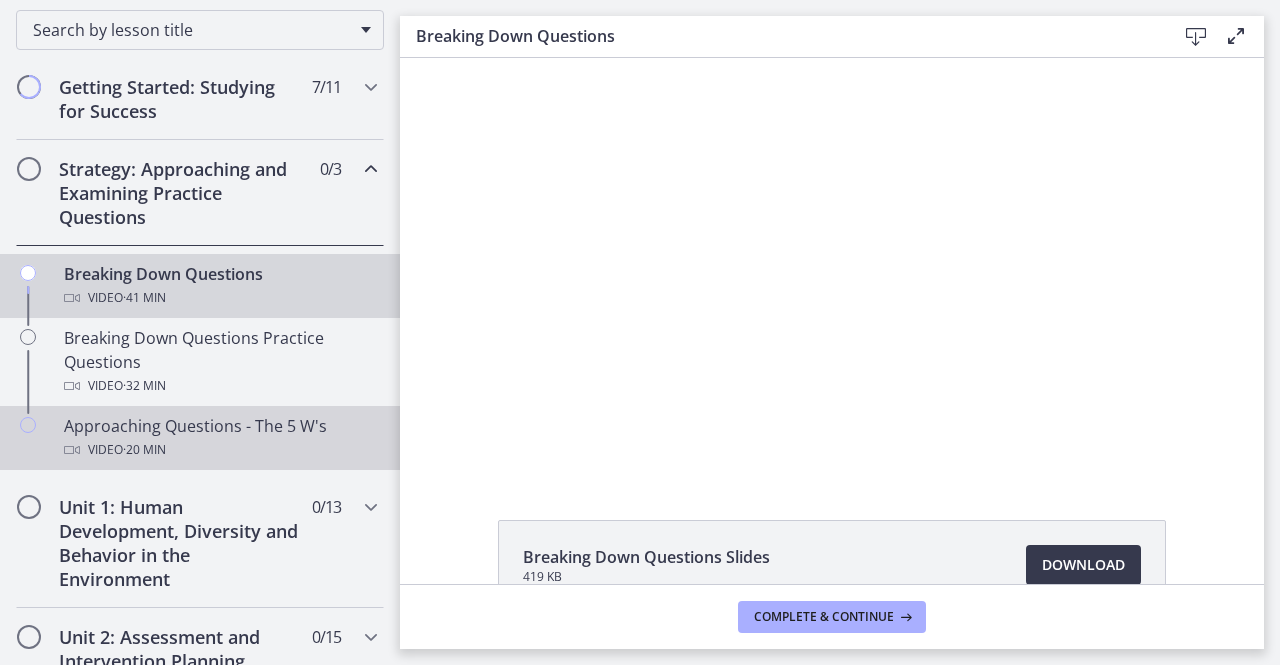 click on "Approaching Questions - The 5 W's
Video
·  20 min" at bounding box center (220, 438) 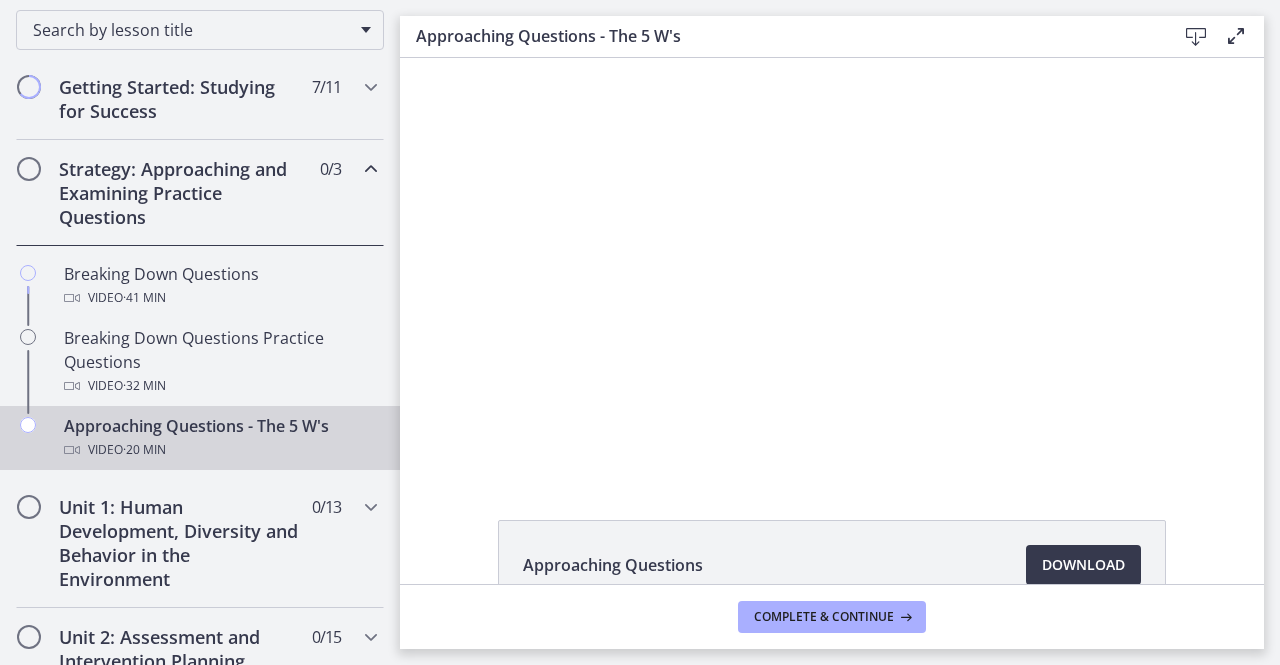 scroll, scrollTop: 0, scrollLeft: 0, axis: both 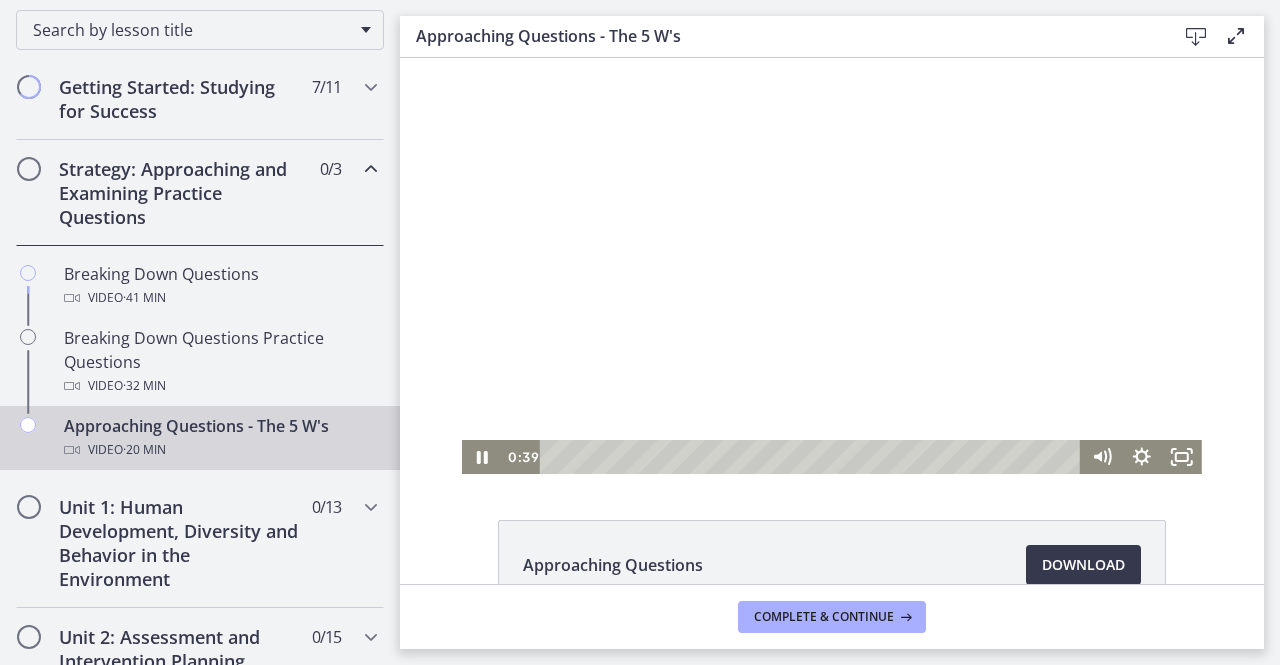 click at bounding box center [813, 457] 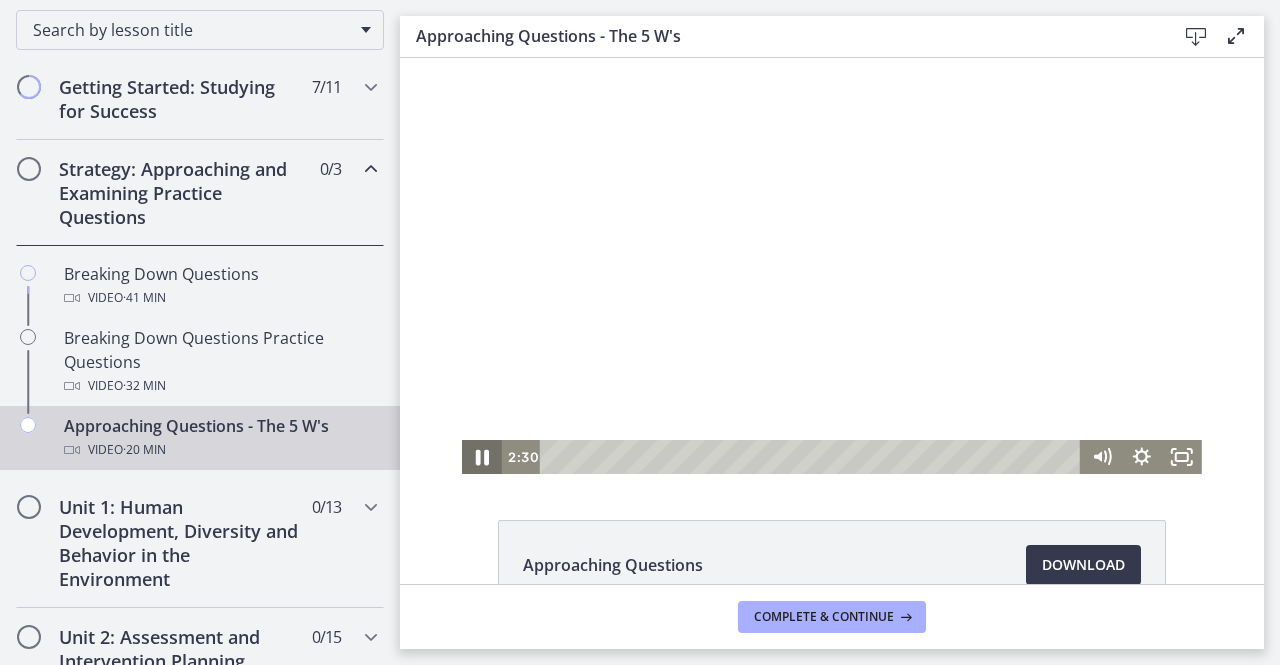 click 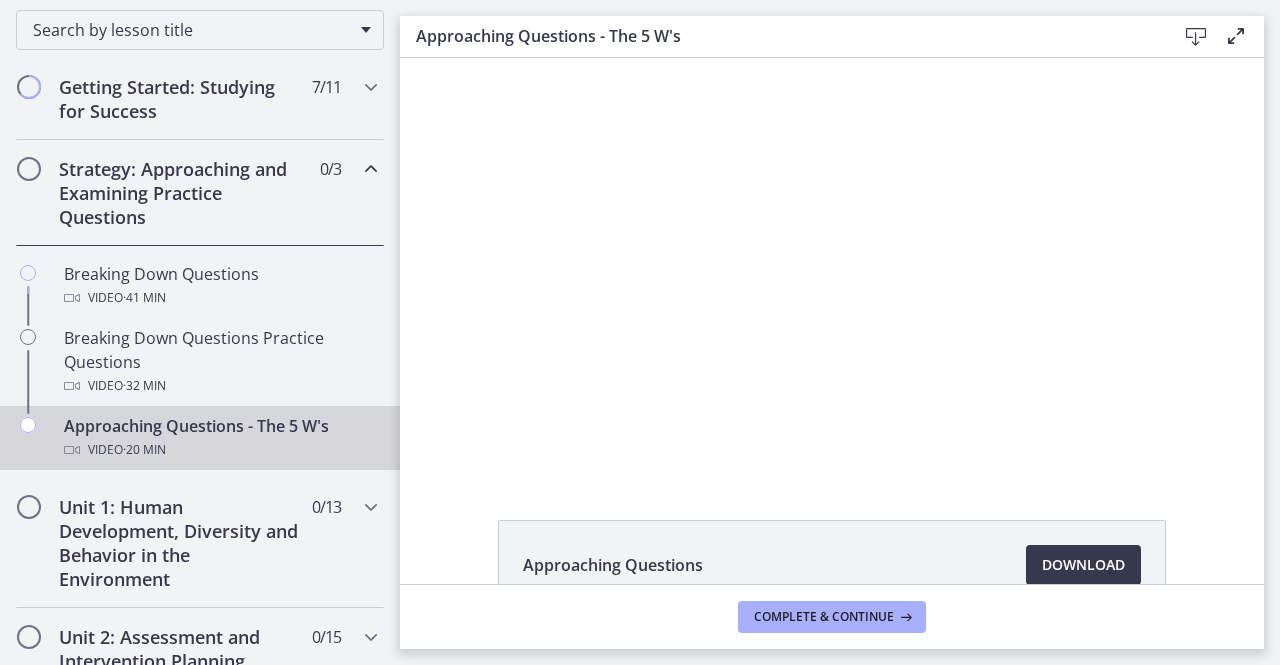 click on "Strategy: Approaching and Examining Practice Questions" at bounding box center (181, 193) 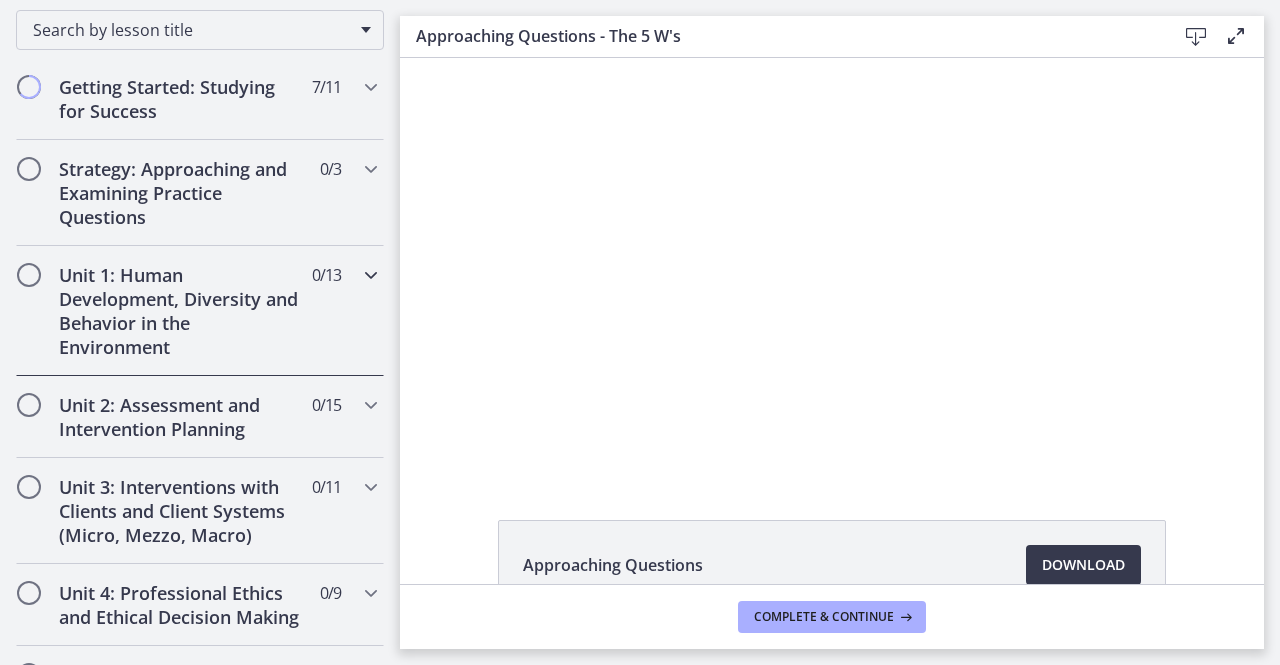 click on "Unit 1: Human Development, Diversity and Behavior in the Environment" at bounding box center [181, 311] 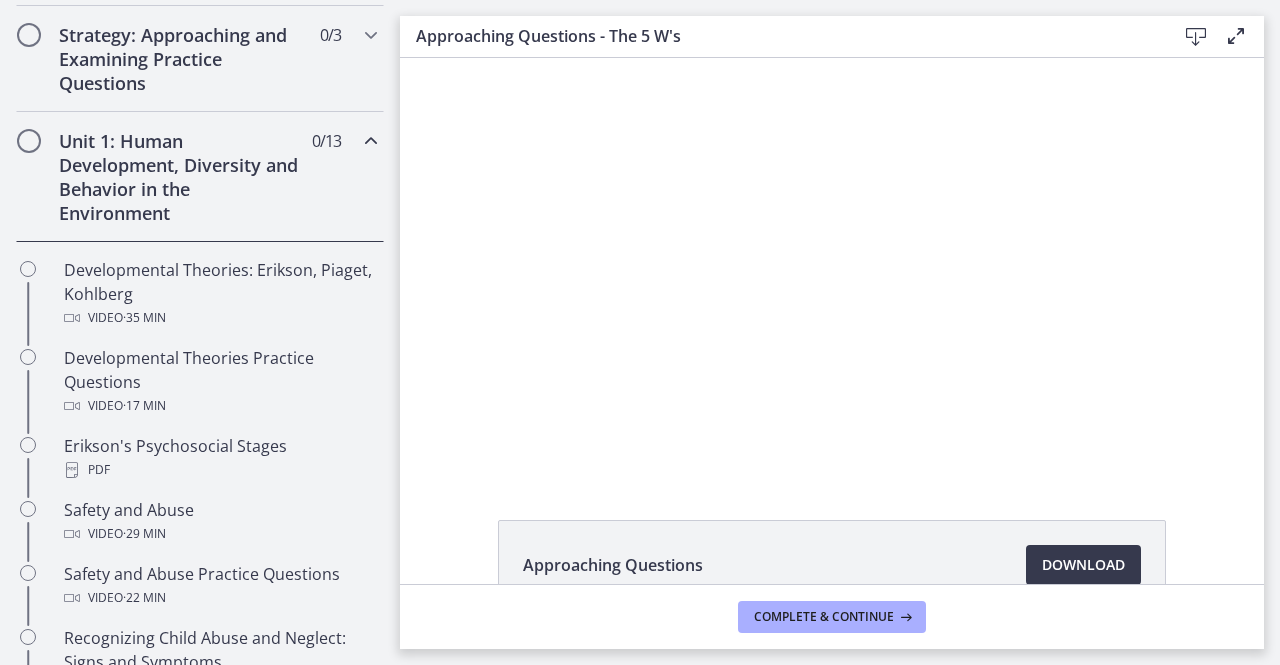 scroll, scrollTop: 465, scrollLeft: 0, axis: vertical 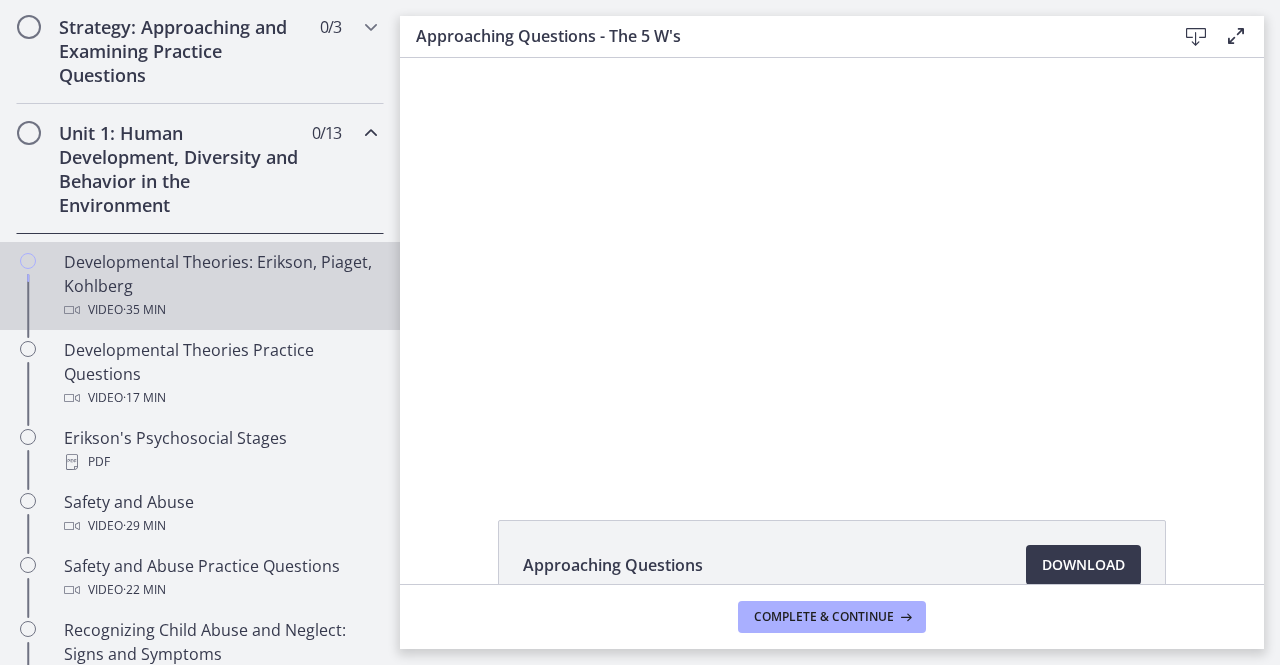 click on "Developmental Theories: Erikson, Piaget, Kohlberg
Video
·  35 min" at bounding box center (220, 286) 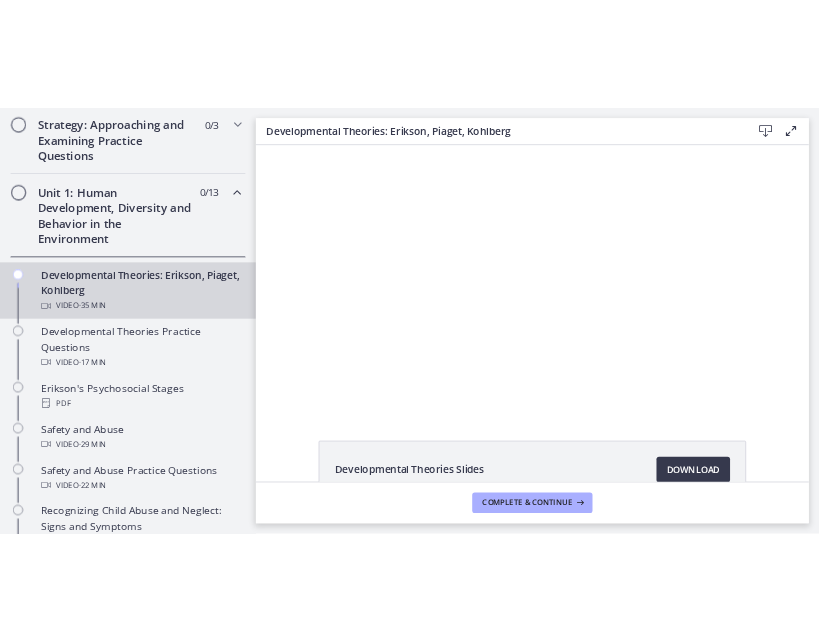 scroll, scrollTop: 0, scrollLeft: 0, axis: both 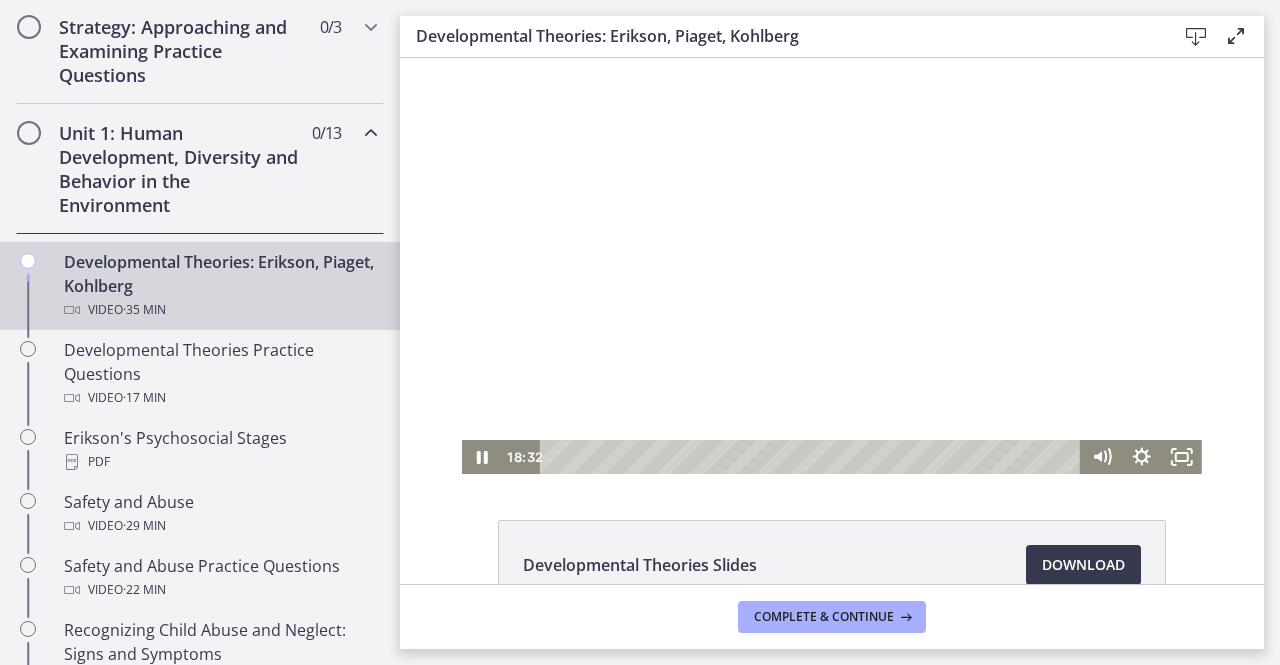click at bounding box center [832, 266] 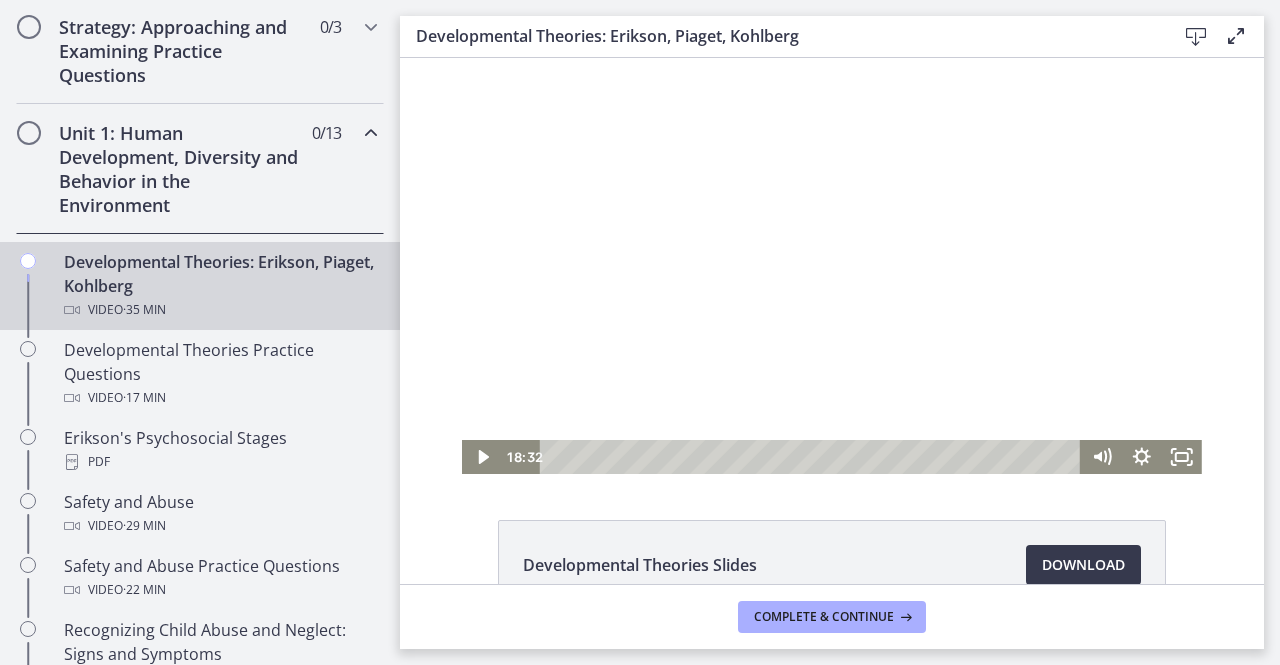 click at bounding box center [832, 266] 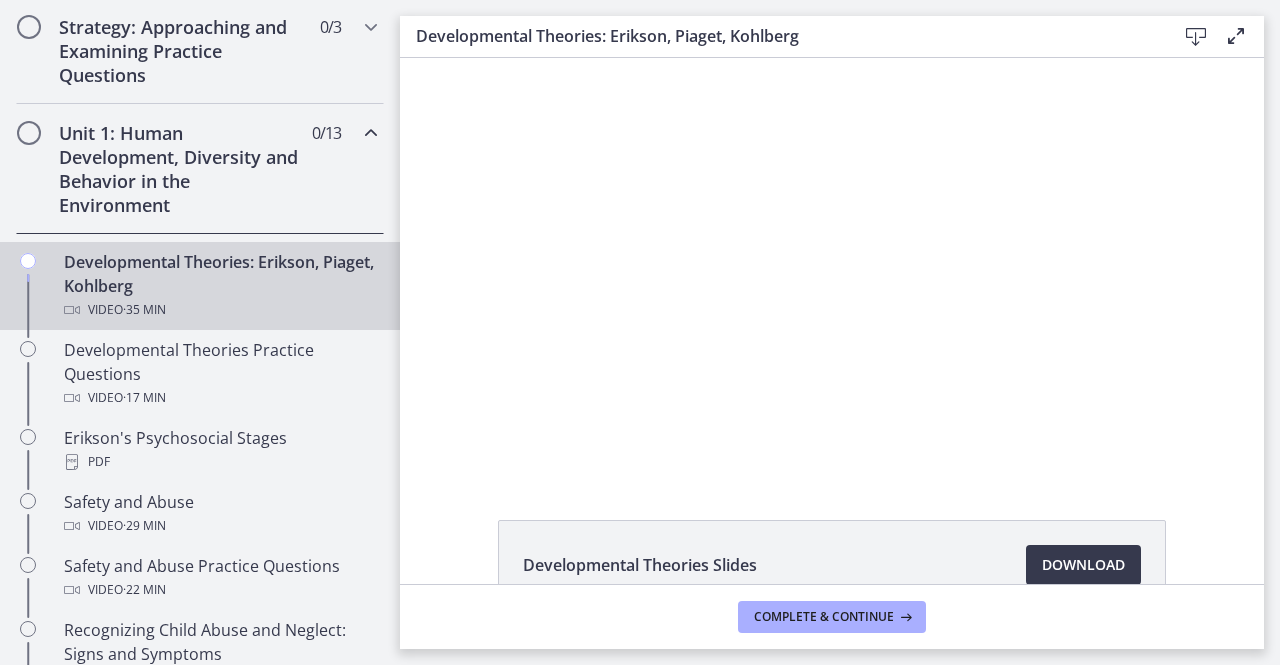 type 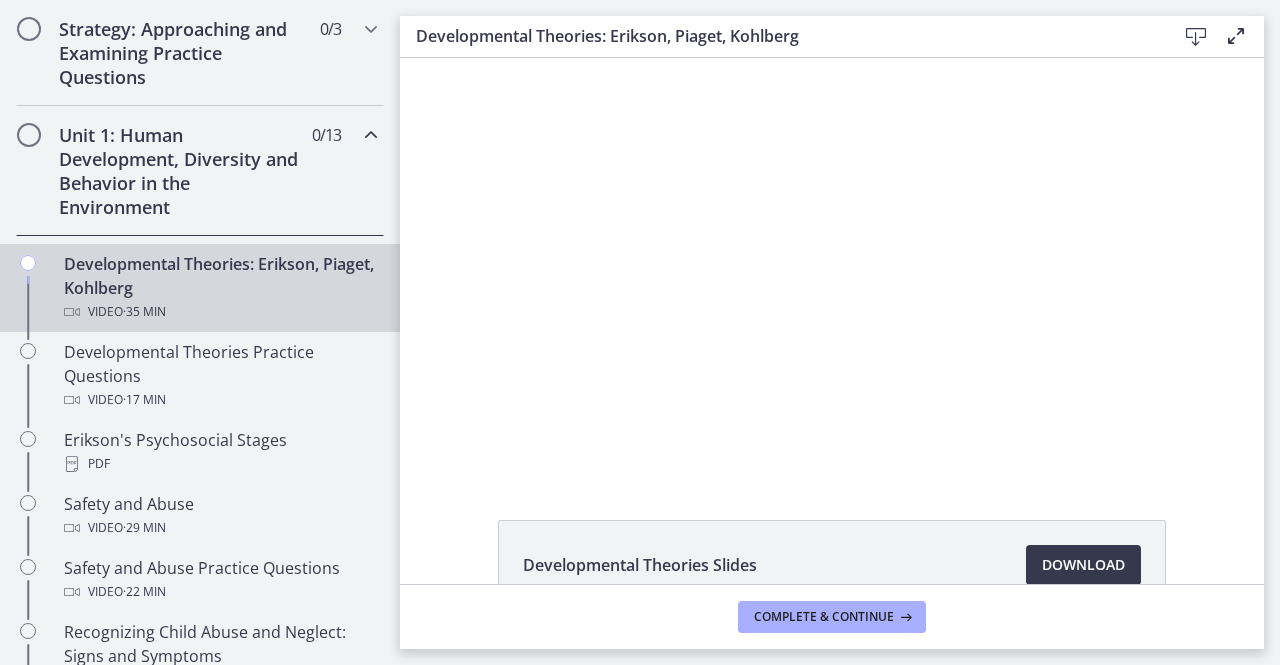 scroll, scrollTop: 468, scrollLeft: 0, axis: vertical 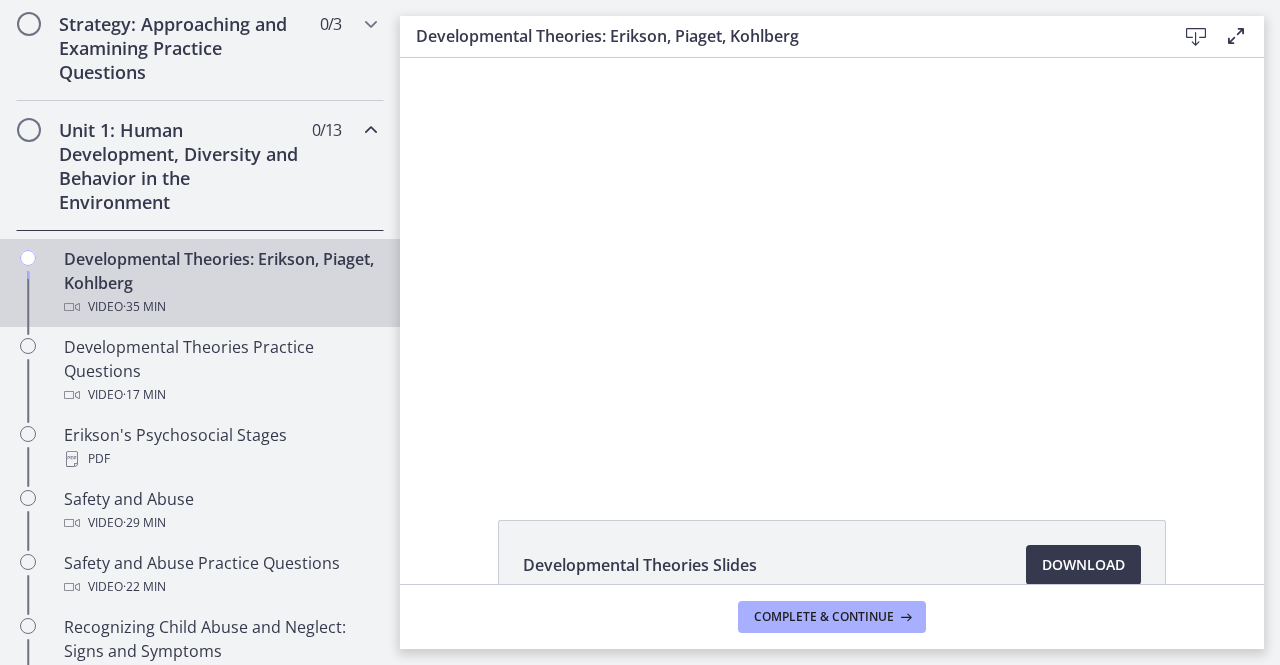 click at bounding box center [462, 58] 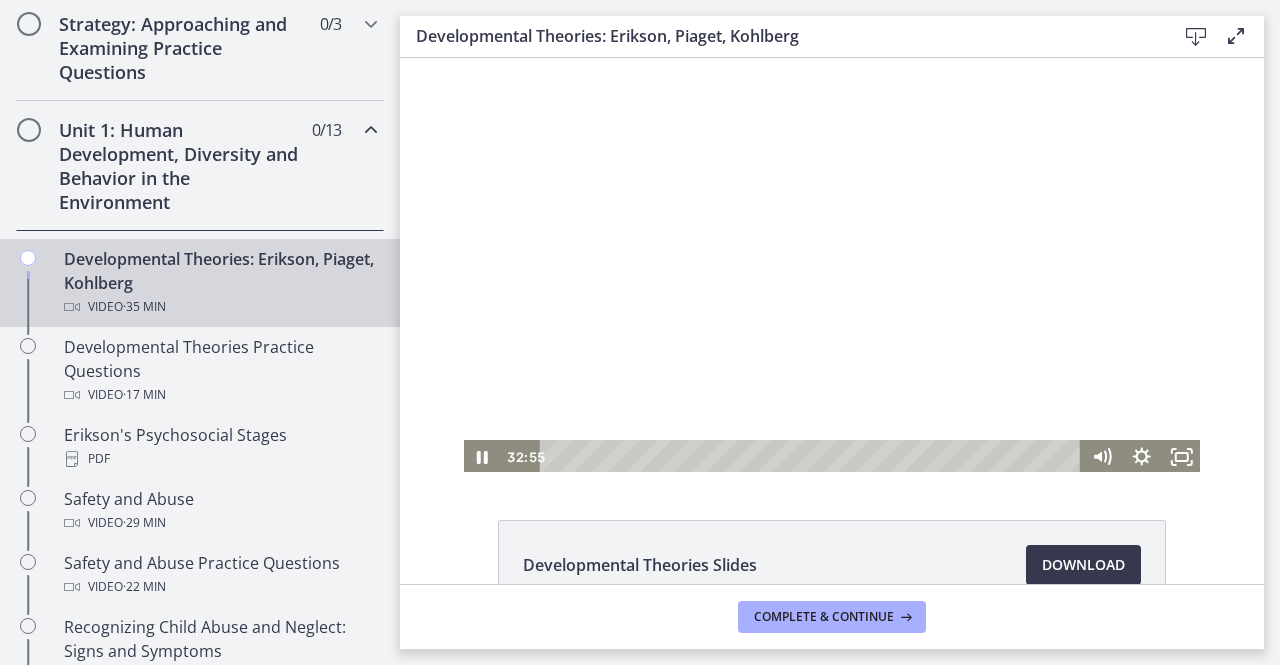 click at bounding box center (462, 58) 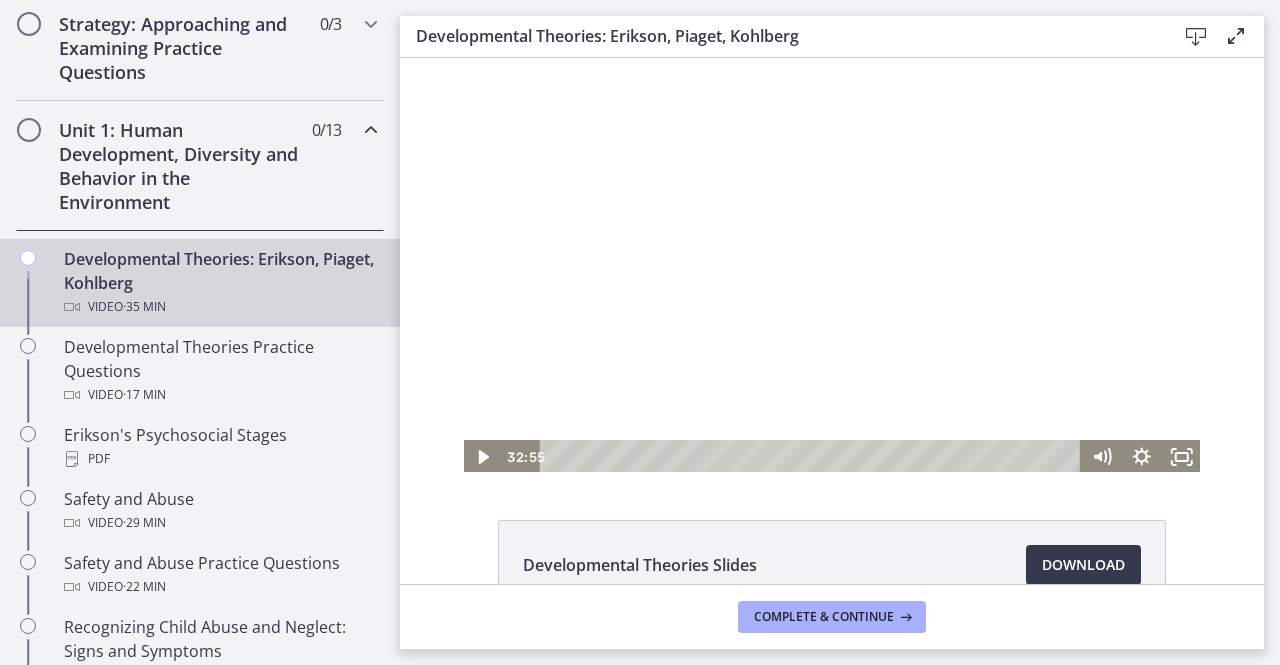 click at bounding box center [462, 58] 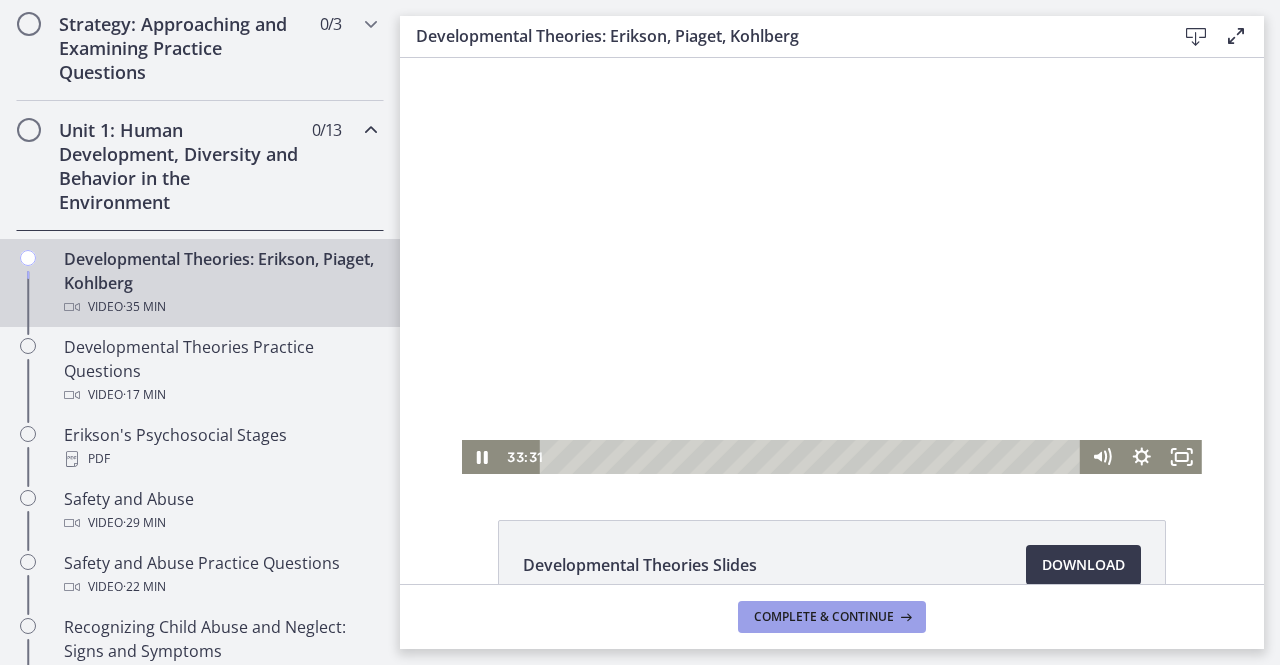 click on "Complete & continue" at bounding box center (824, 617) 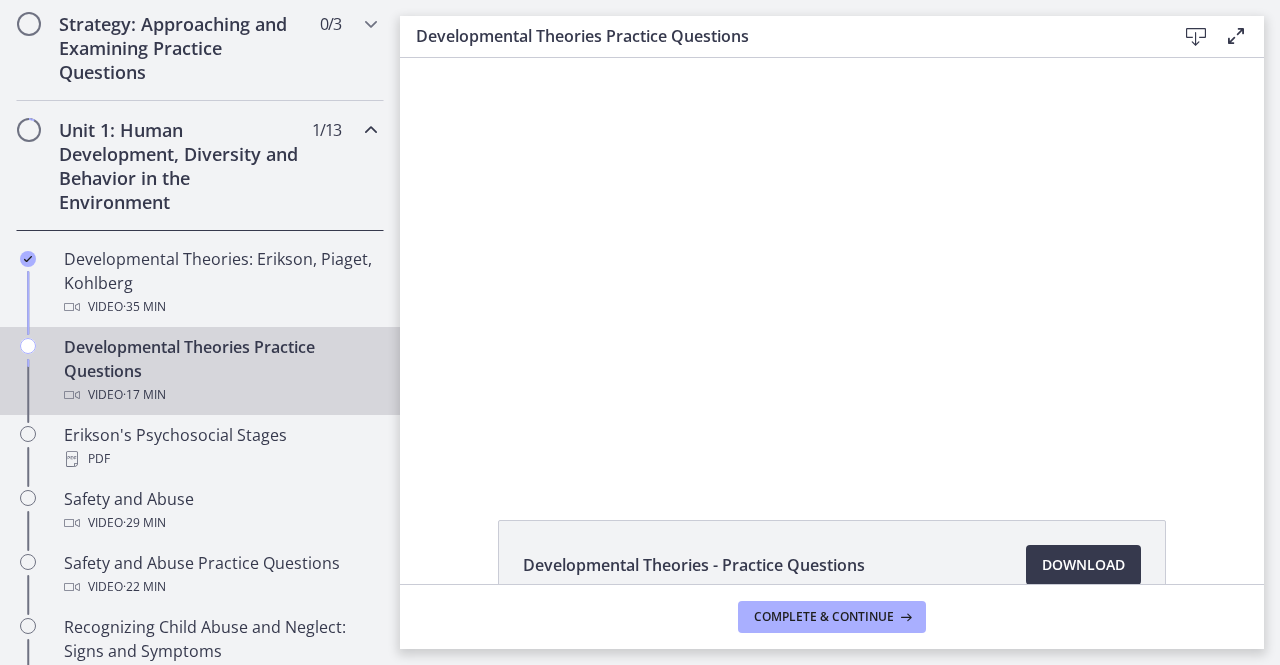 scroll, scrollTop: 0, scrollLeft: 0, axis: both 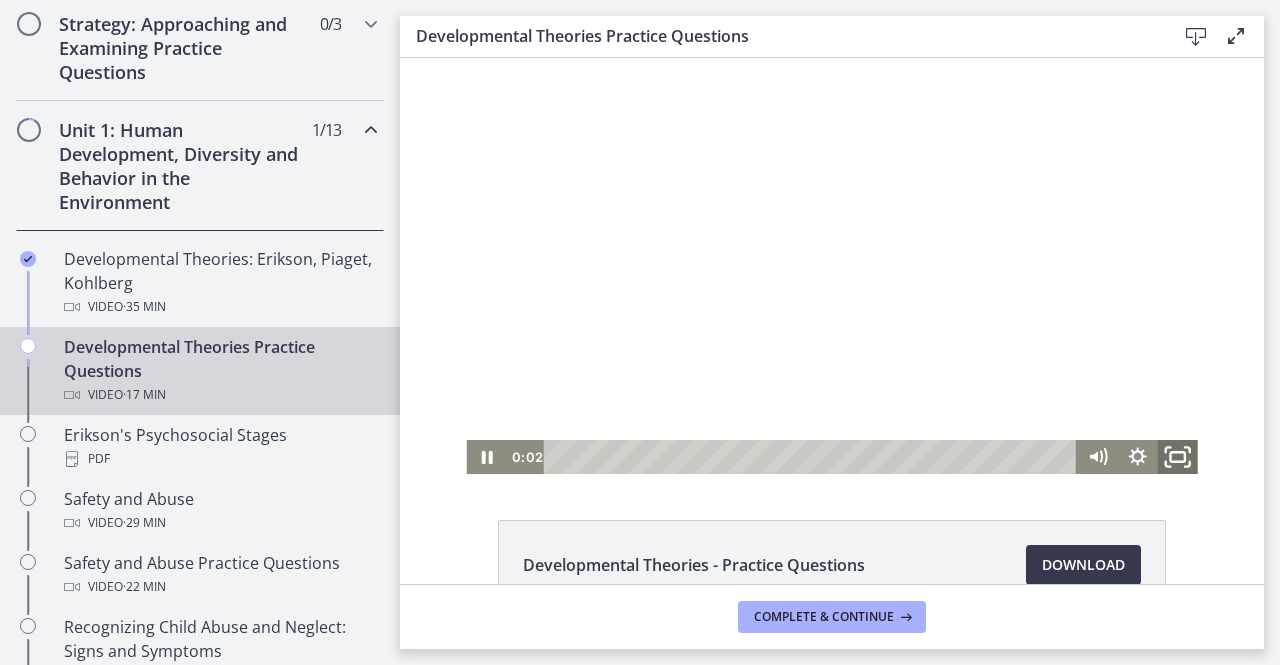 click 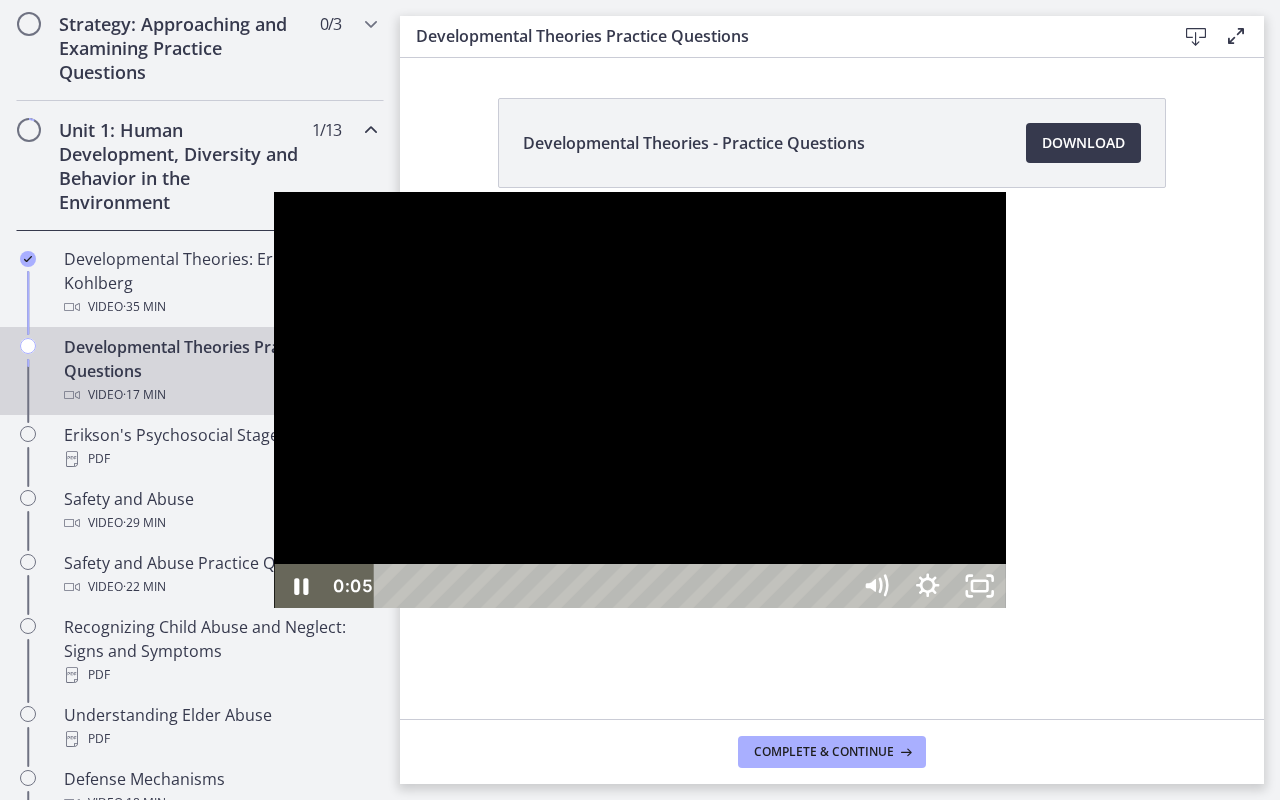 click at bounding box center [639, 400] 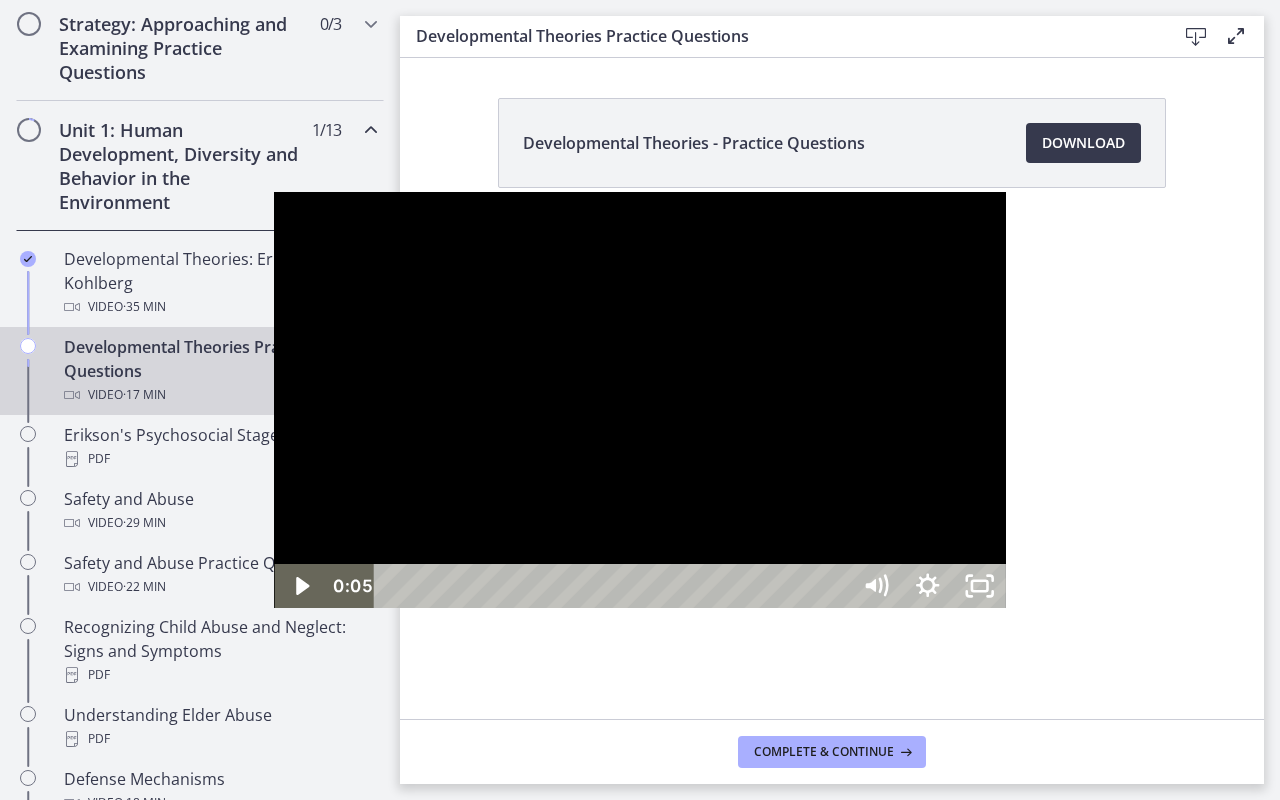 click at bounding box center [639, 400] 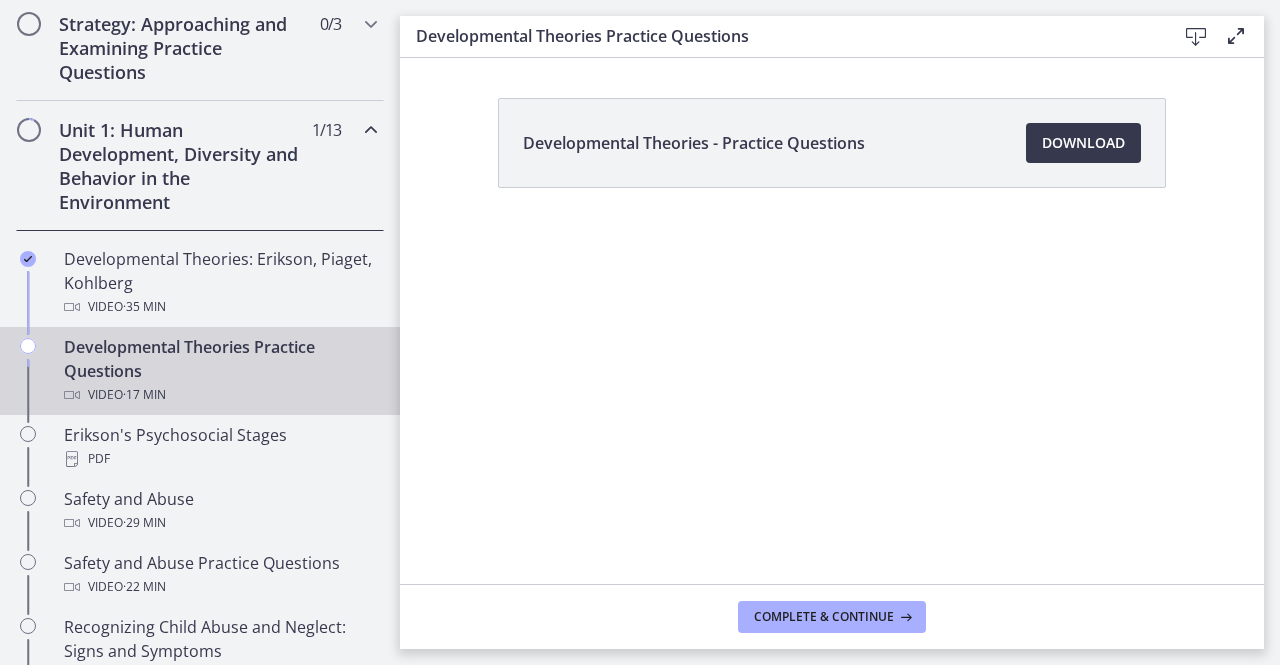 type 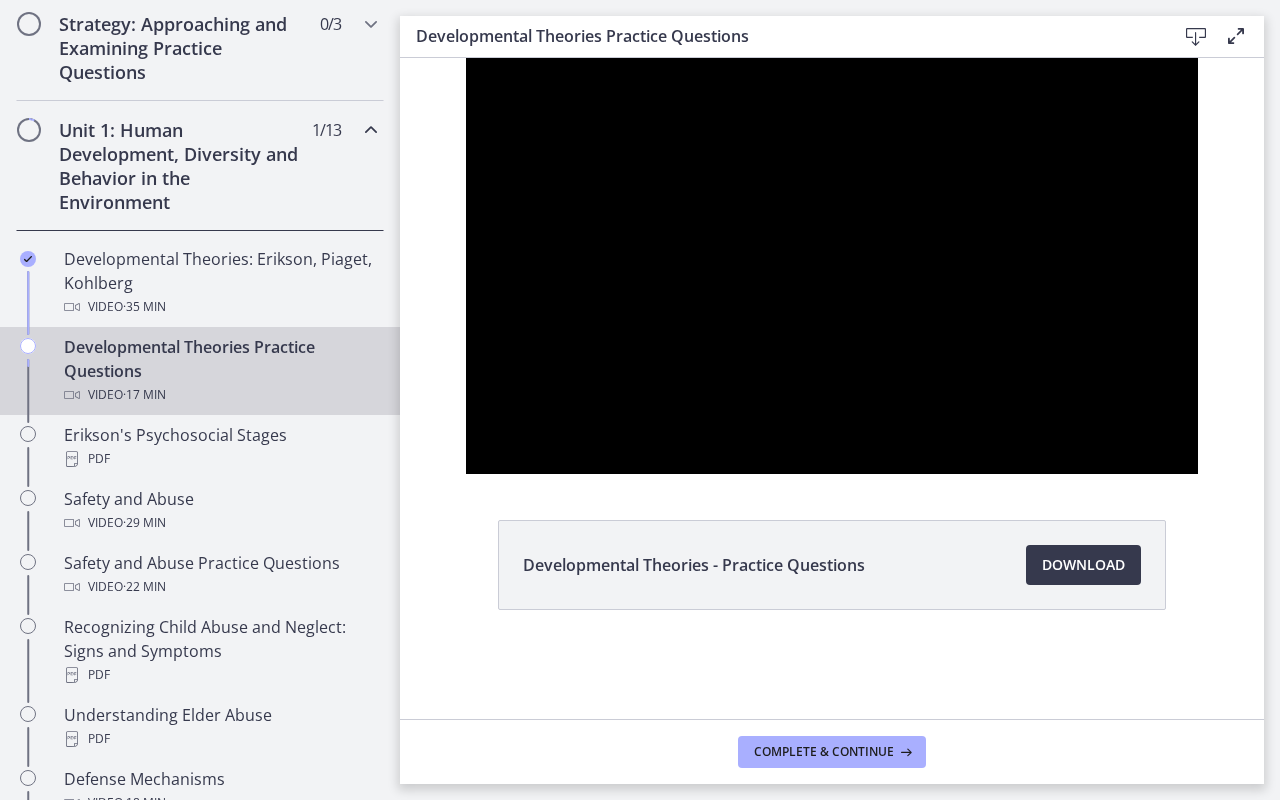 click at bounding box center [466, 58] 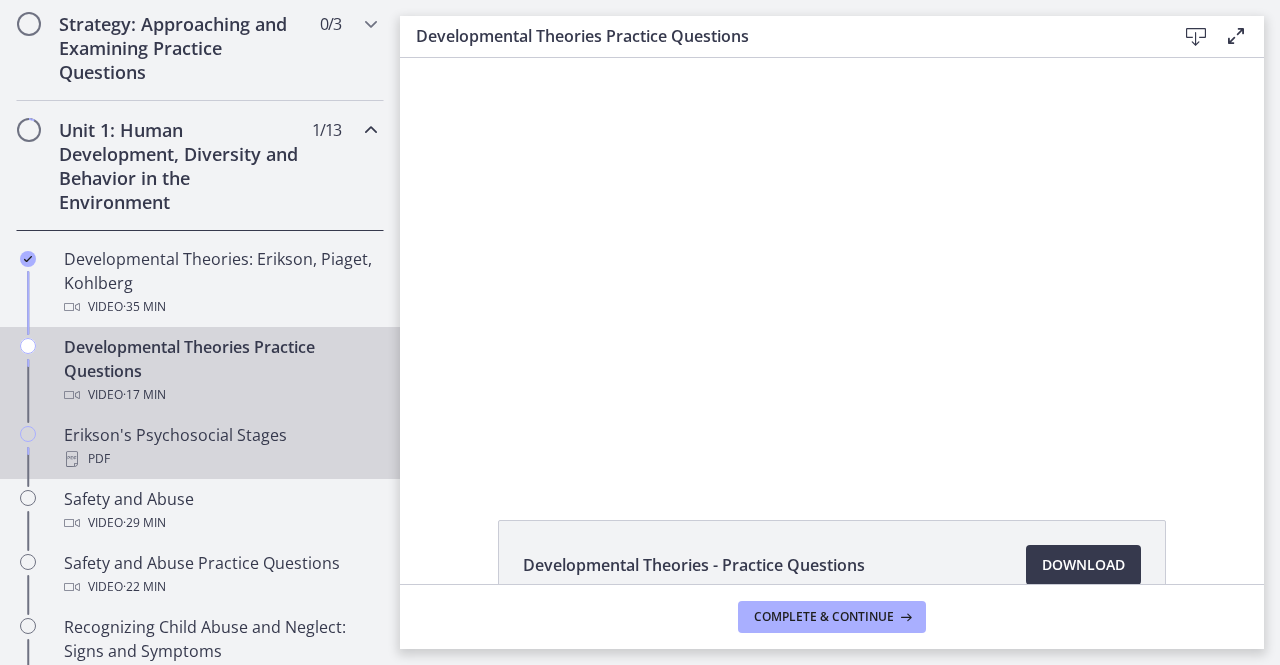 click on "Erikson's Psychosocial Stages
PDF" at bounding box center [220, 447] 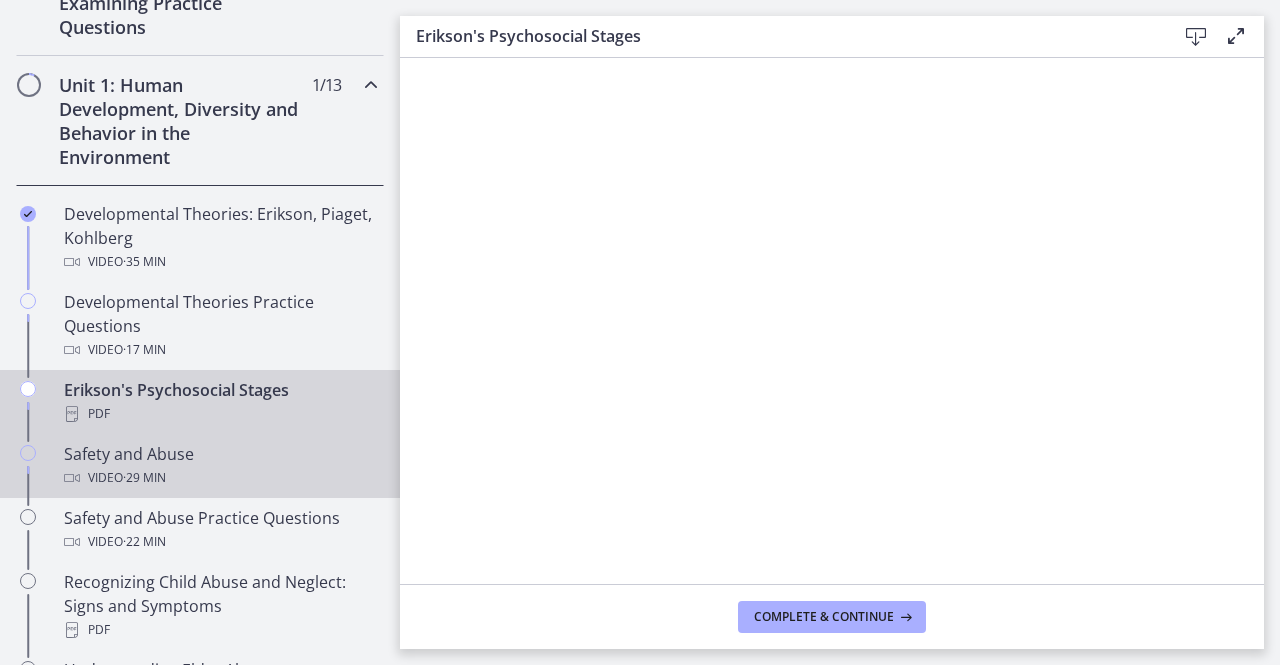 scroll, scrollTop: 506, scrollLeft: 0, axis: vertical 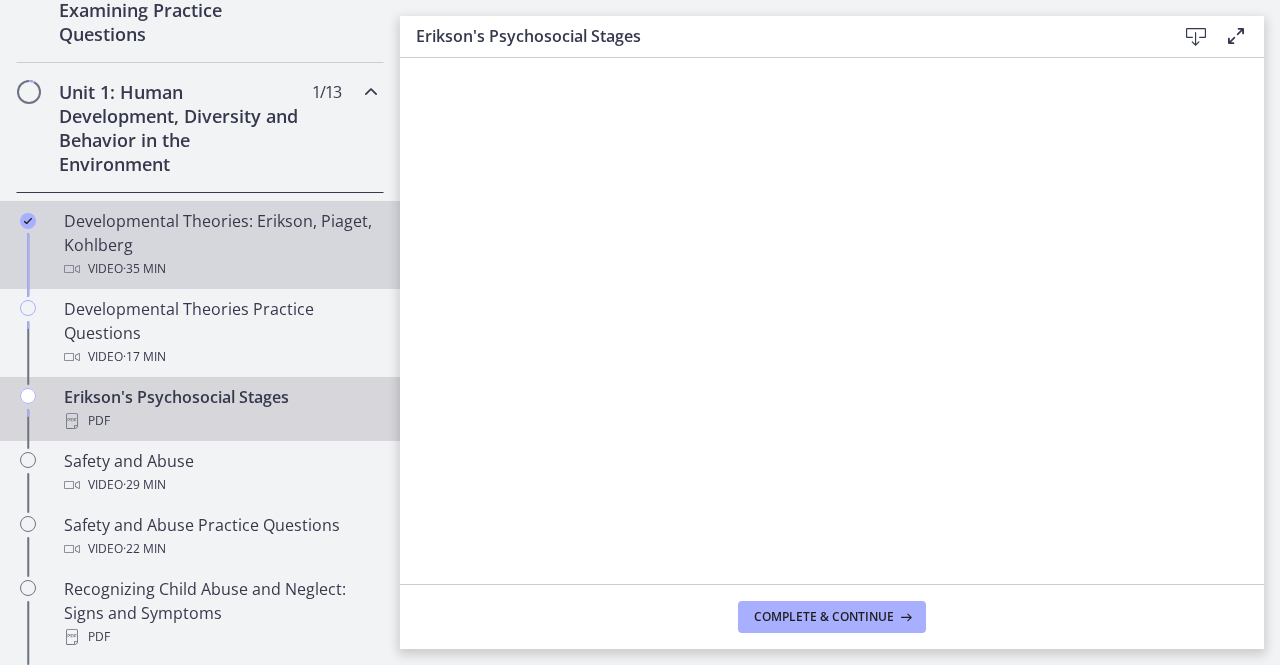 click on "Video
·  35 min" at bounding box center [220, 269] 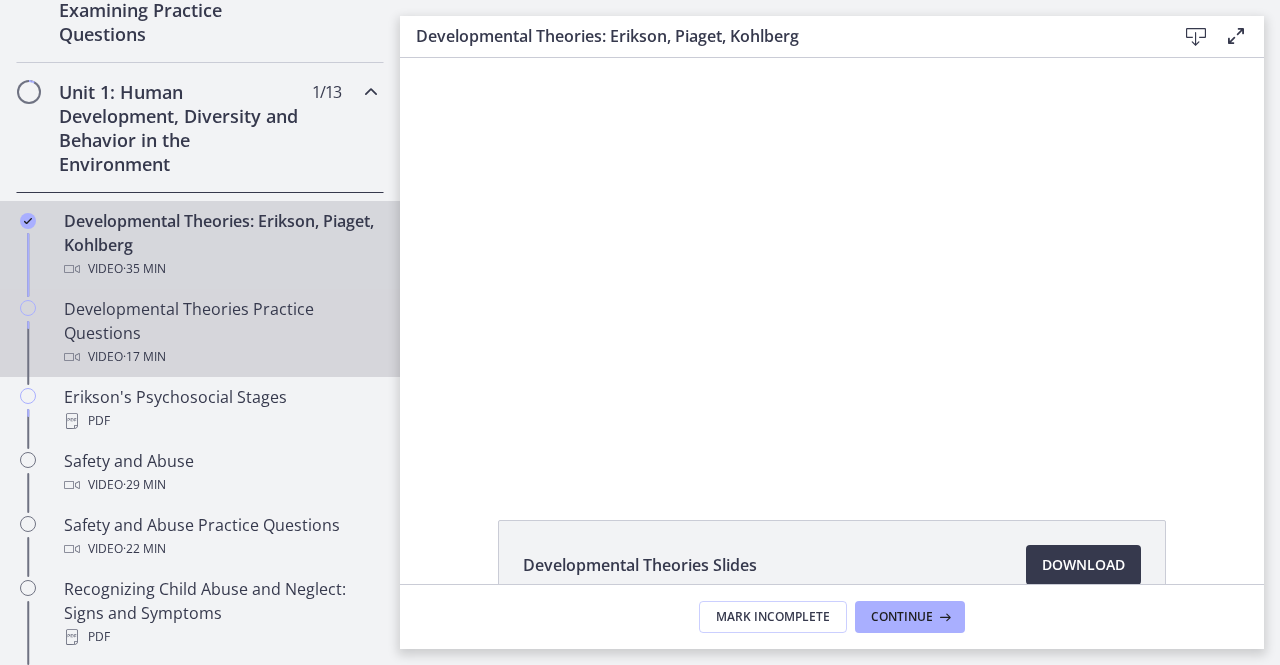 scroll, scrollTop: 0, scrollLeft: 0, axis: both 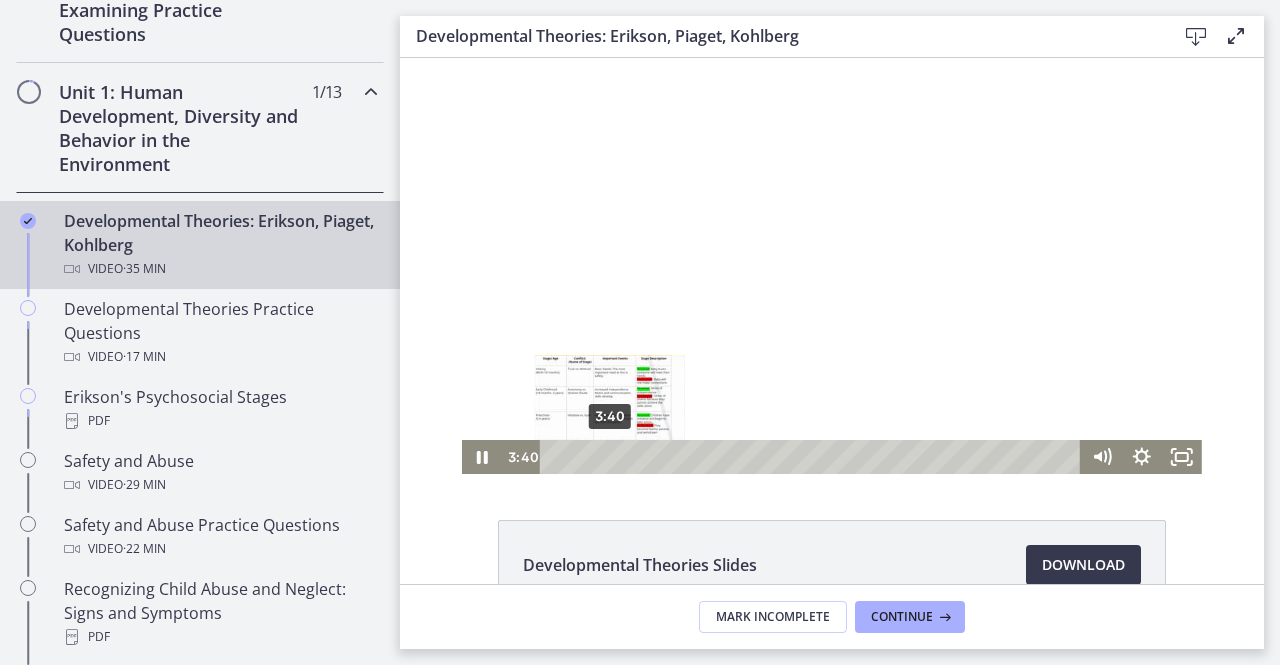 click on "3:40" at bounding box center [813, 457] 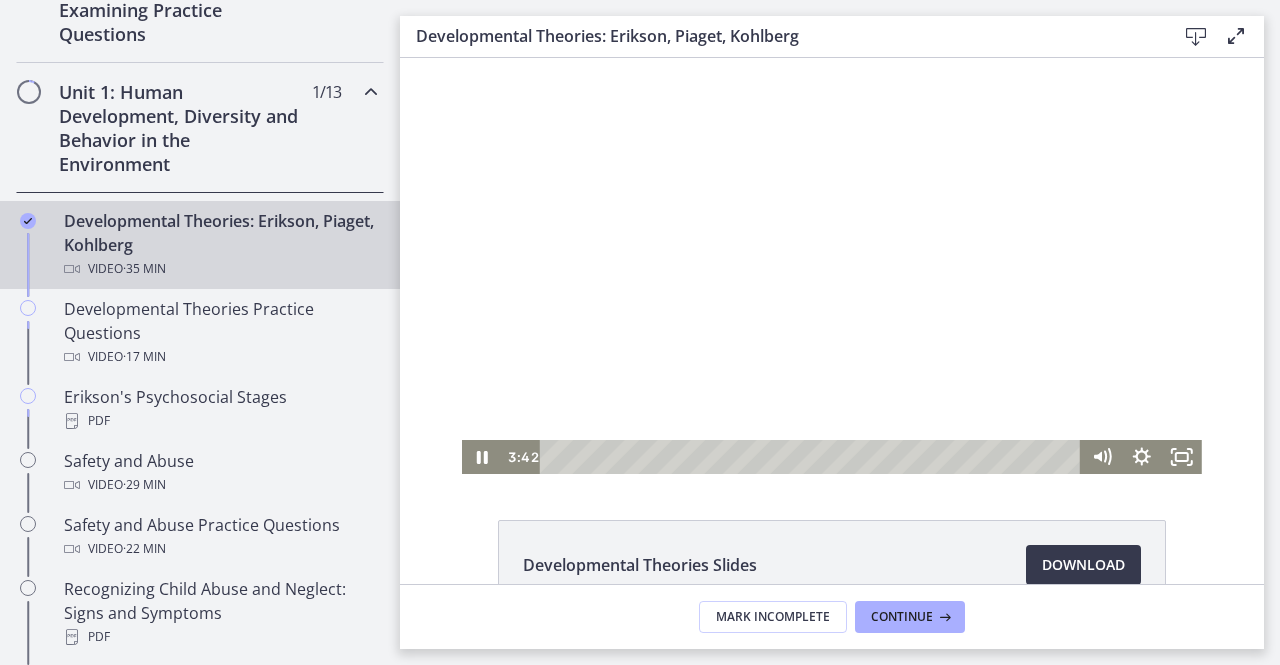click at bounding box center (832, 266) 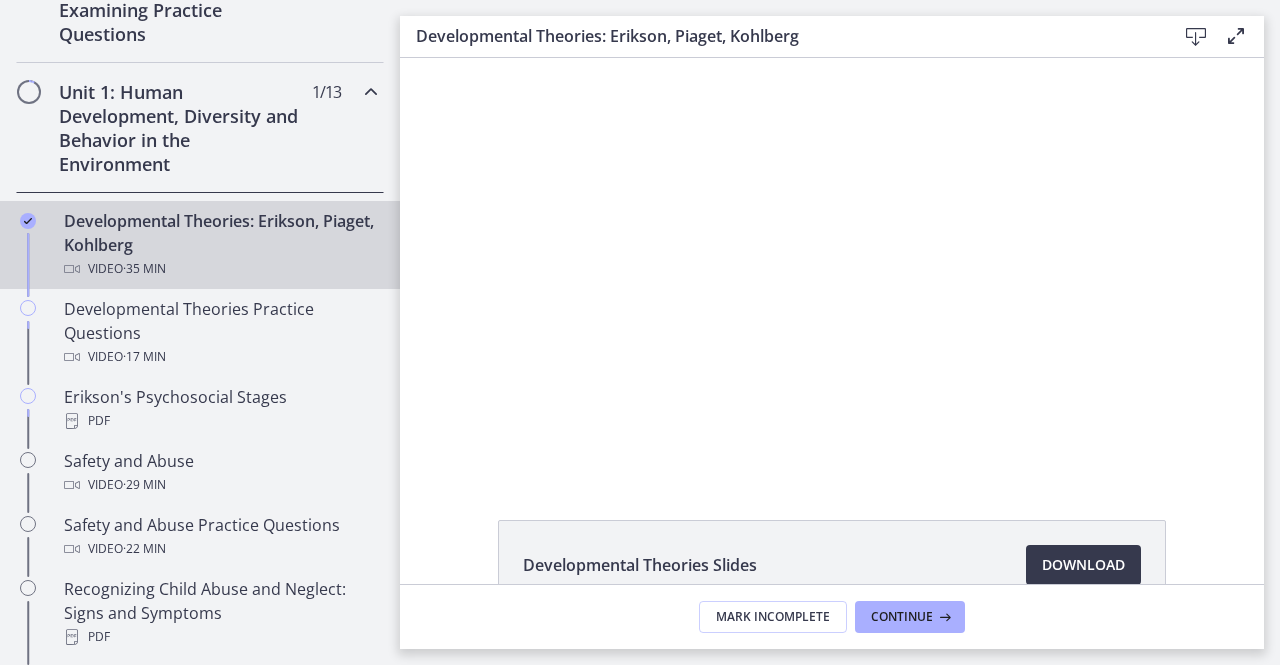 click at bounding box center (832, 266) 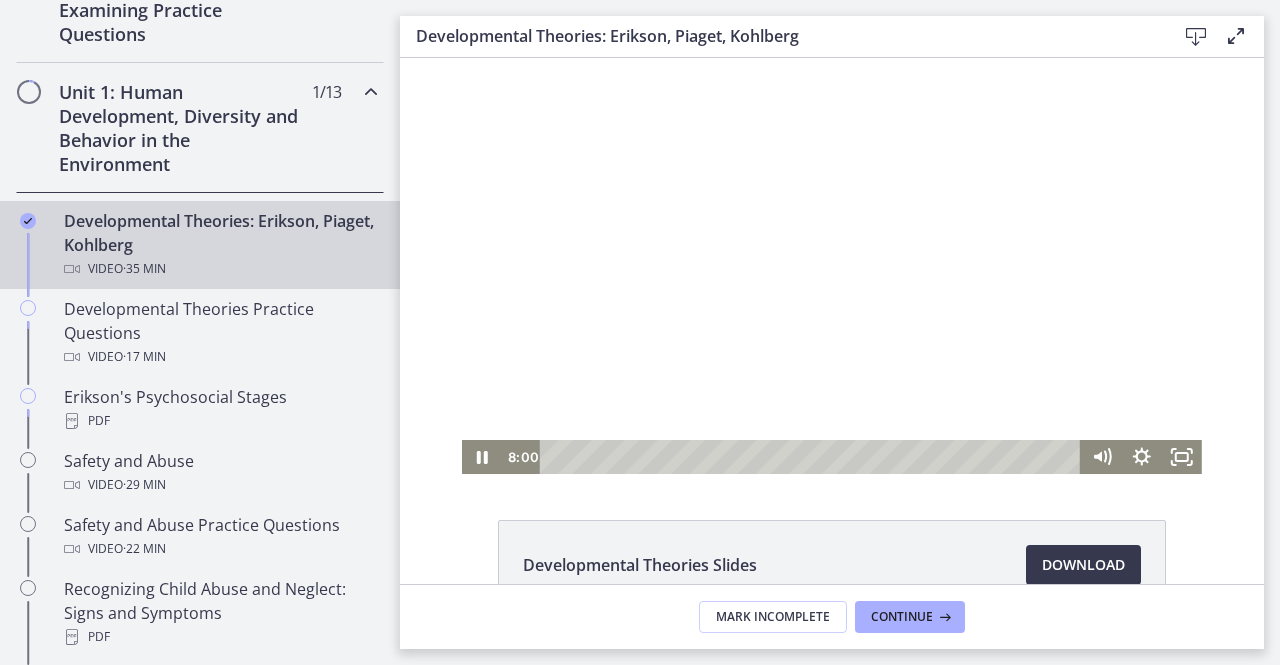 click at bounding box center (832, 266) 